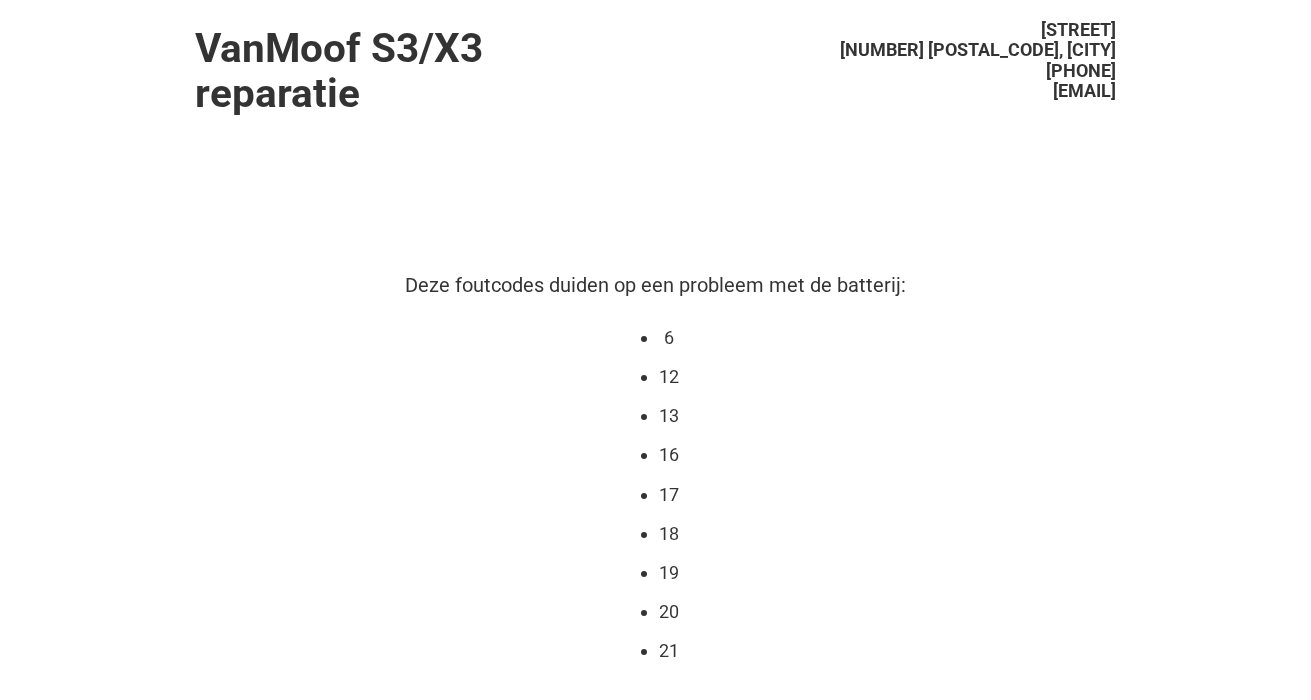 scroll, scrollTop: 511, scrollLeft: 0, axis: vertical 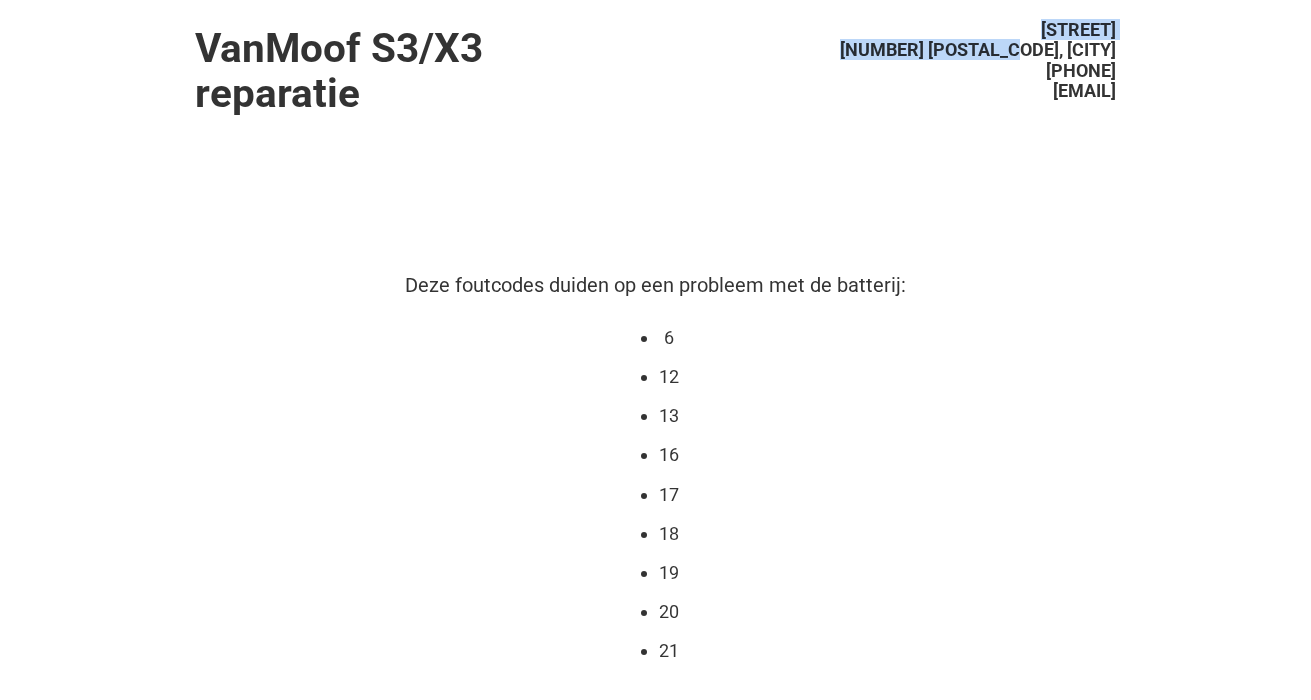 drag, startPoint x: 997, startPoint y: 22, endPoint x: 1140, endPoint y: 48, distance: 145.34442 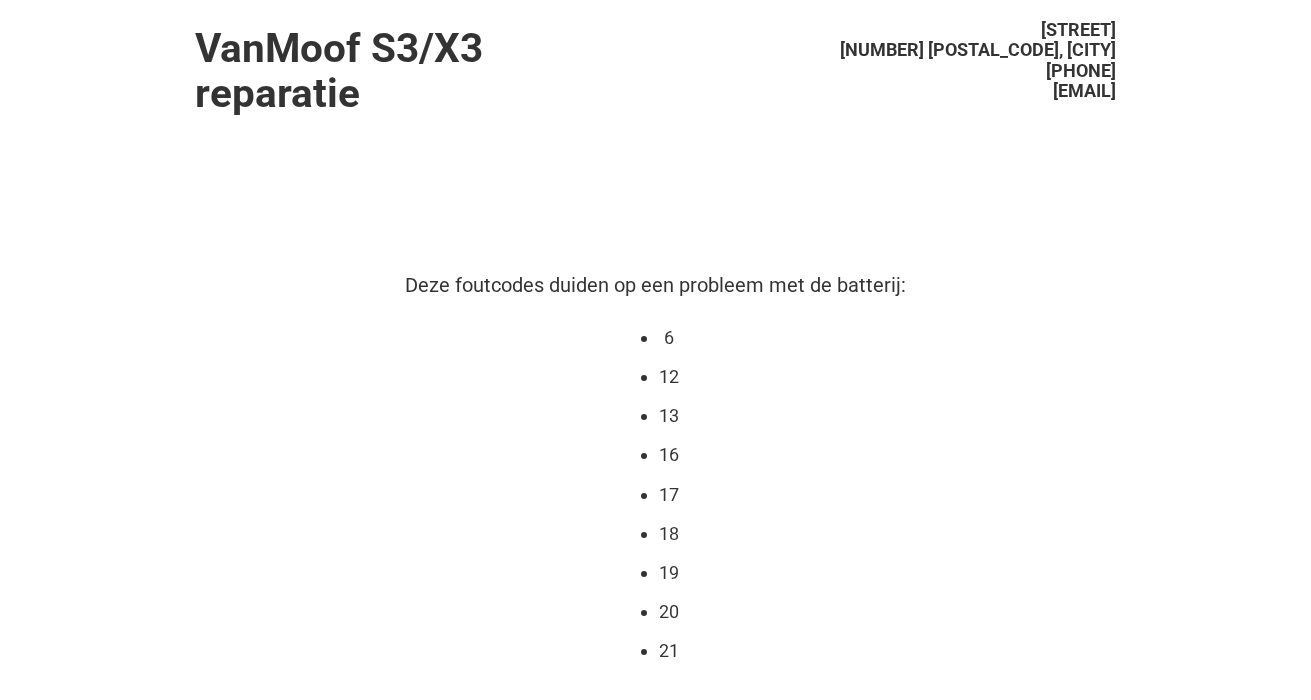 click on "VanMoof S3/X3 reparatie Westerdok 316 1013 BH, Amsterdam 0647493275  info@accuservice.eu" at bounding box center [655, 96] 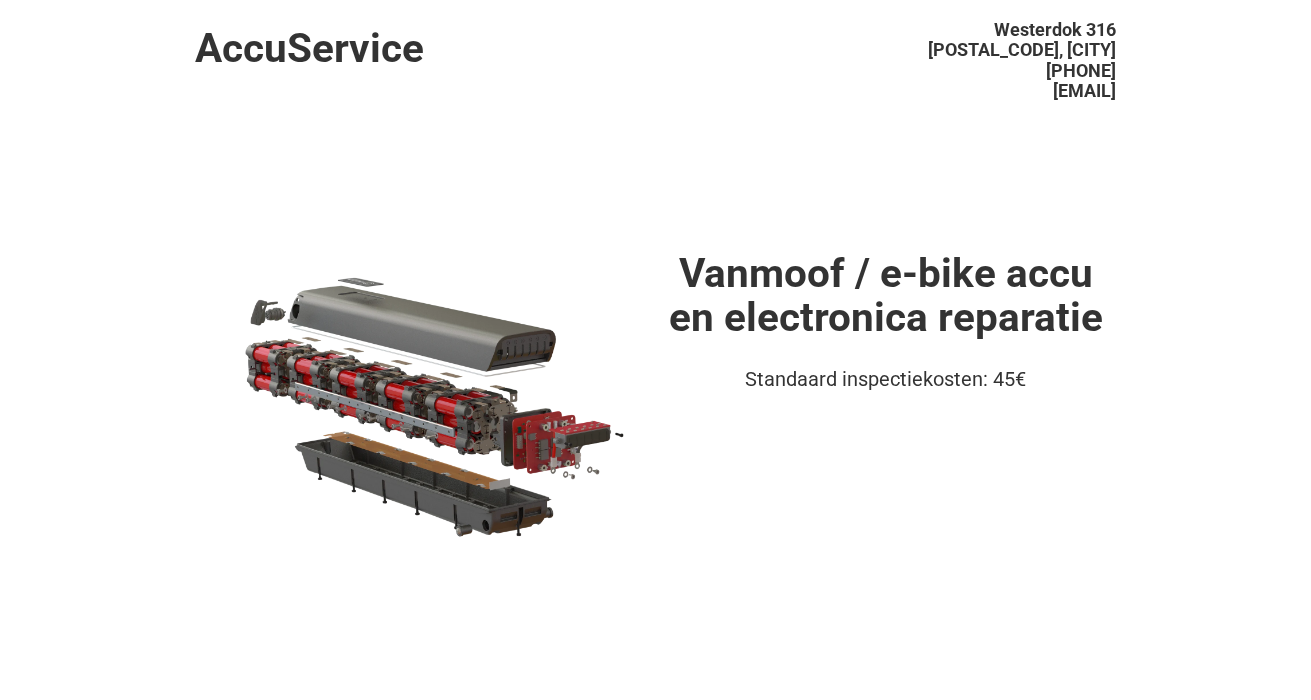scroll, scrollTop: 0, scrollLeft: 0, axis: both 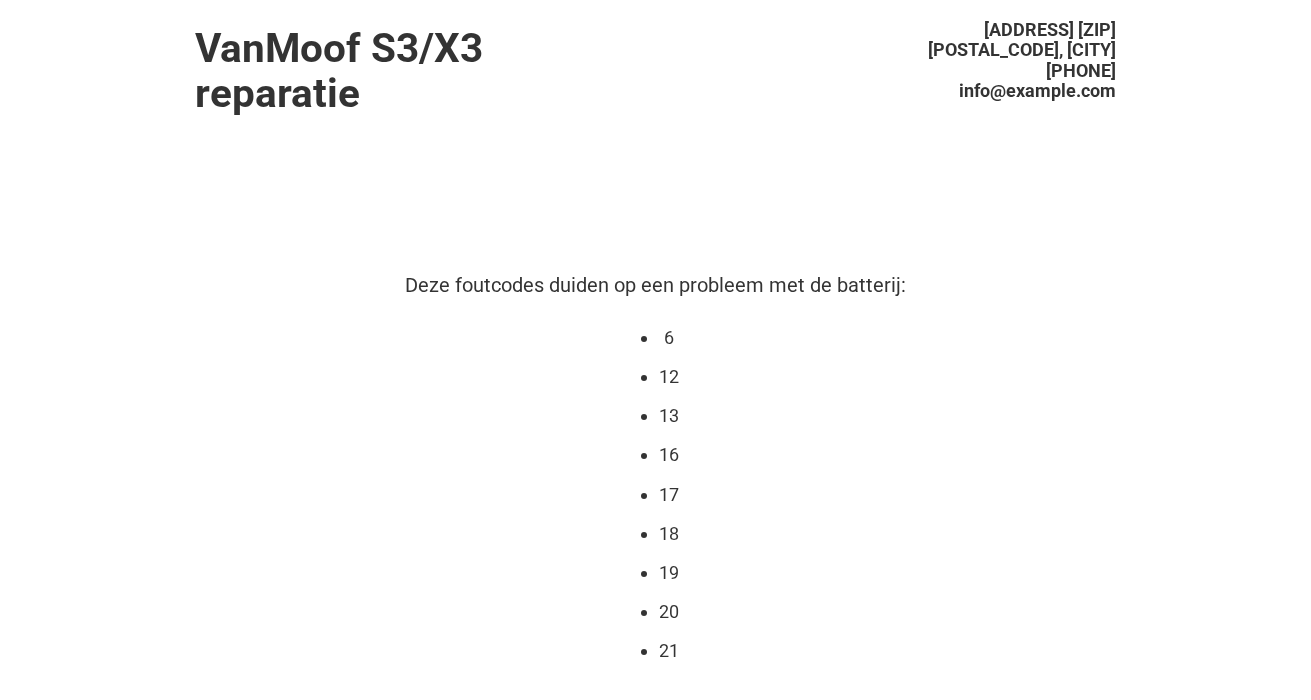 click on "12" at bounding box center (669, 377) 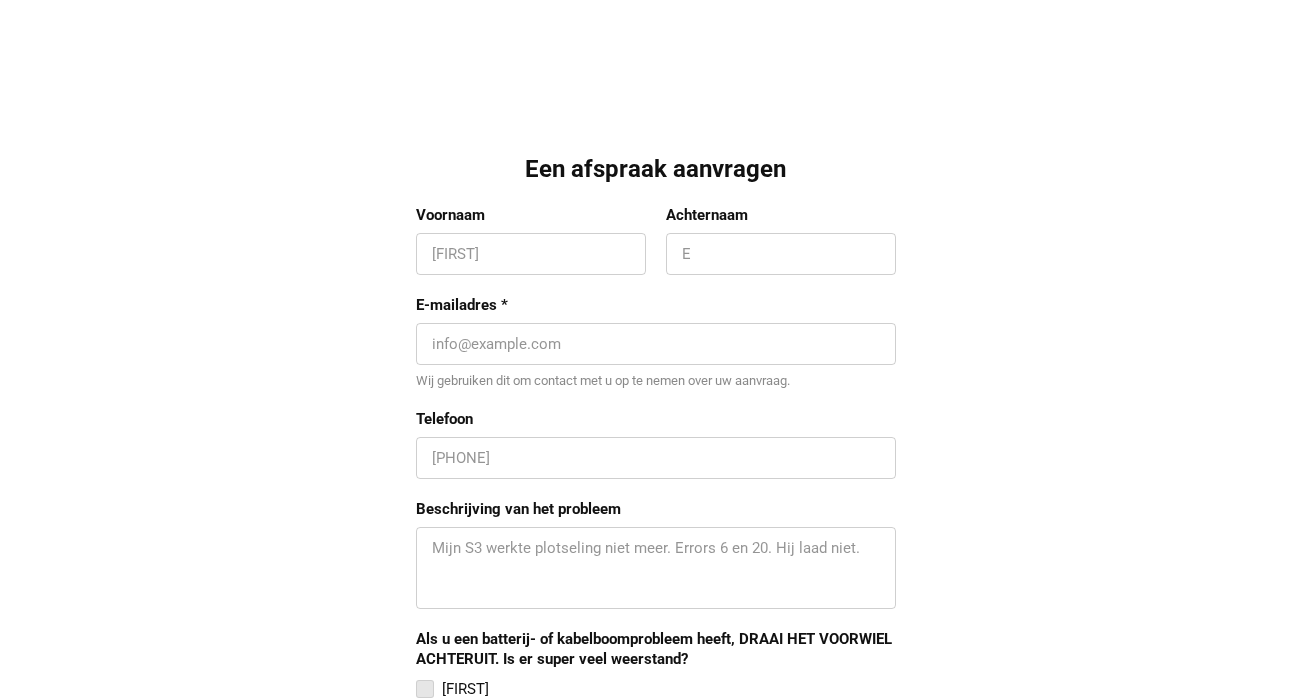 scroll, scrollTop: 1695, scrollLeft: 0, axis: vertical 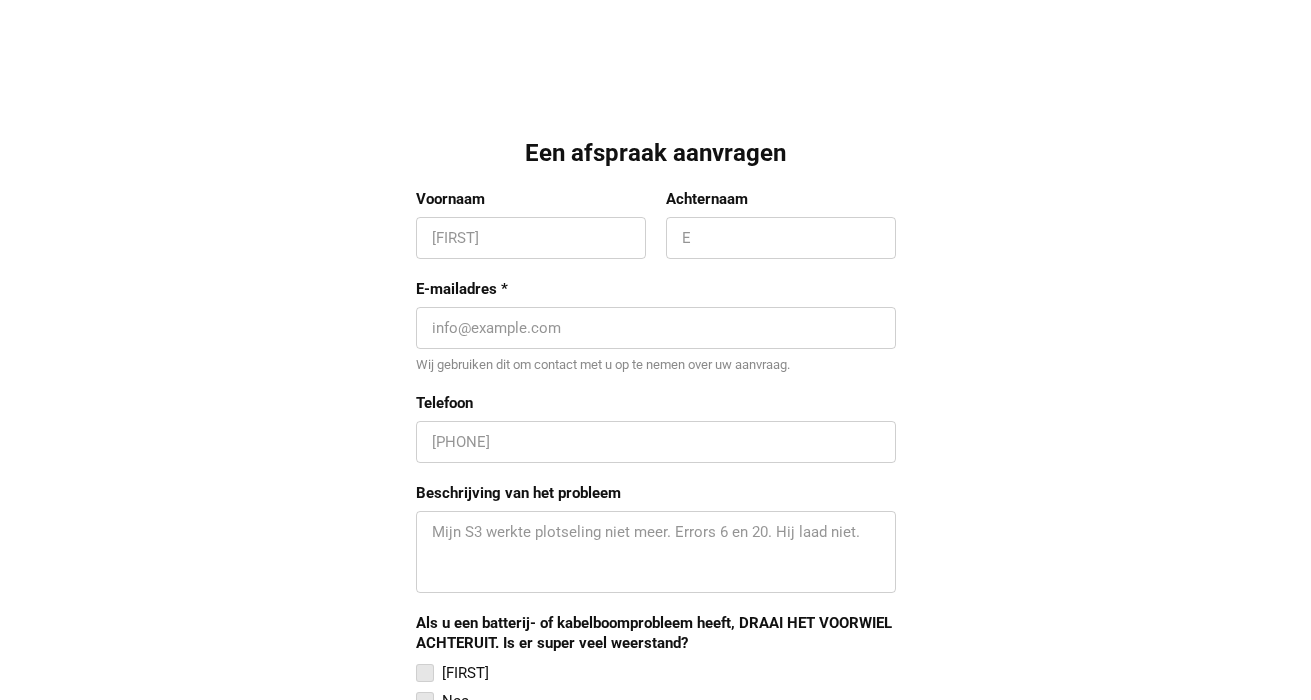 click on "[FIRST] [LAST] [EMAIL] [PHONE]" at bounding box center (655, 482) 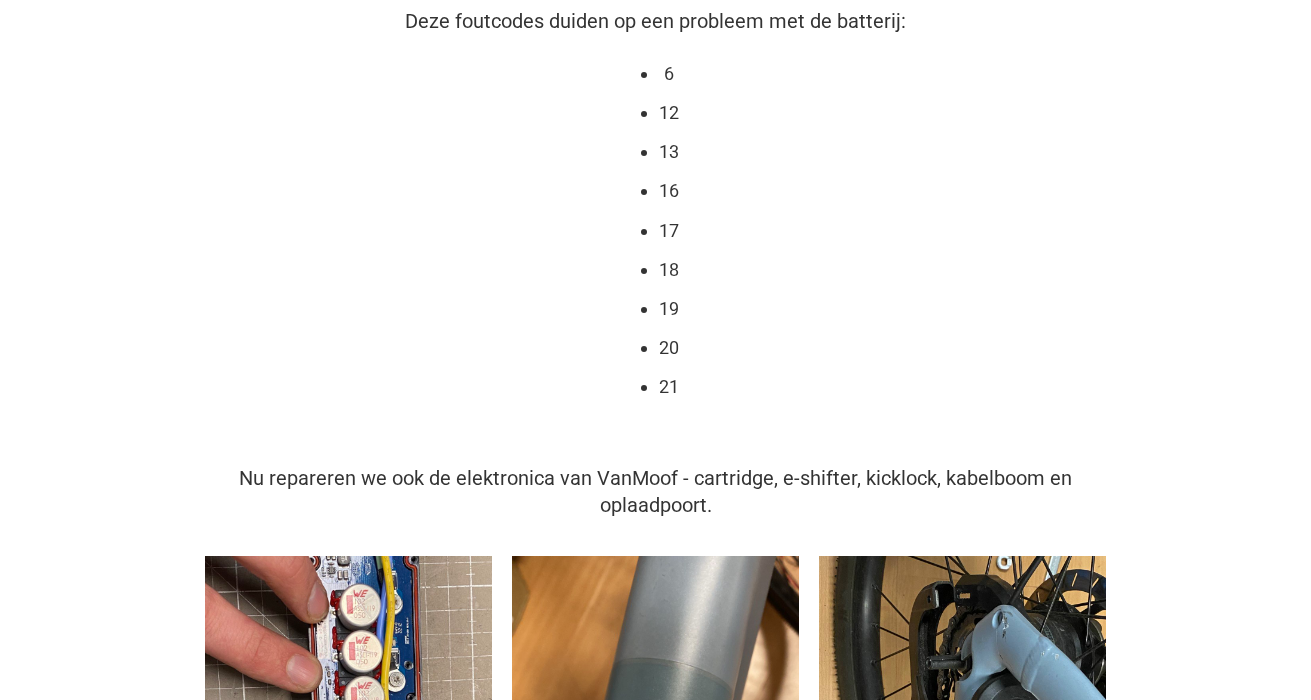 scroll, scrollTop: 0, scrollLeft: 0, axis: both 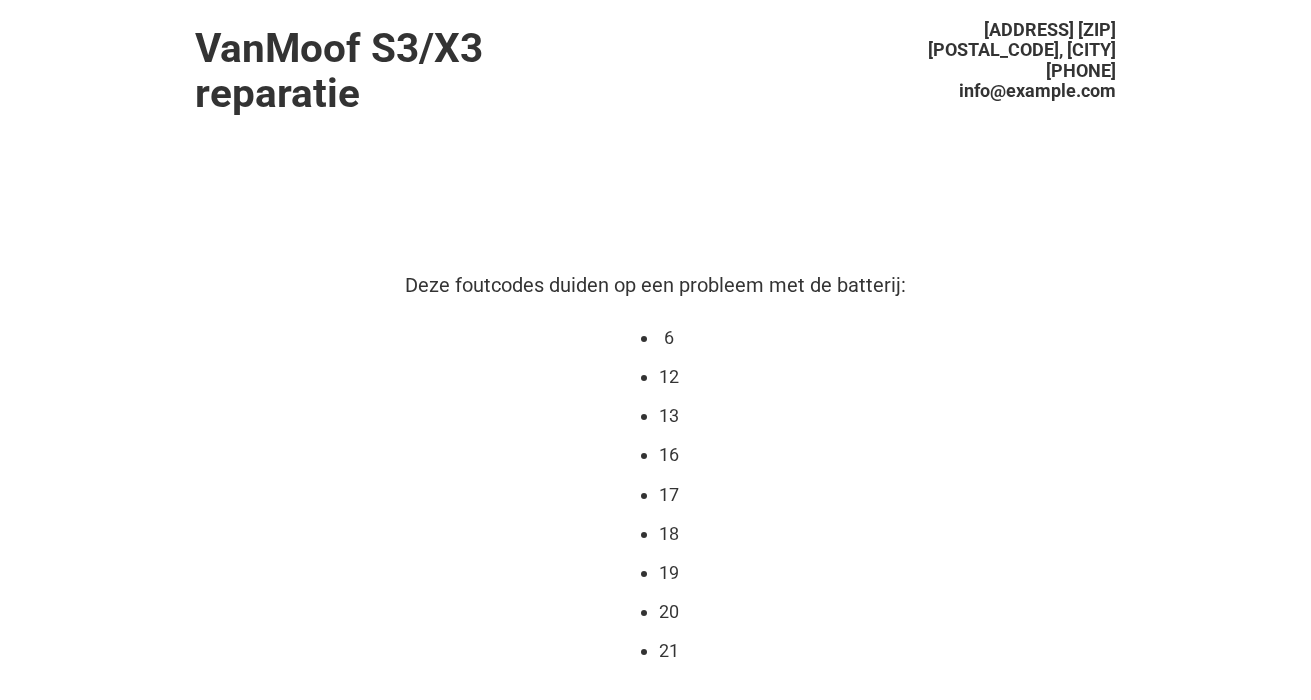 click on "VanMoof S3/X3 reparatie" at bounding box center [425, 70] 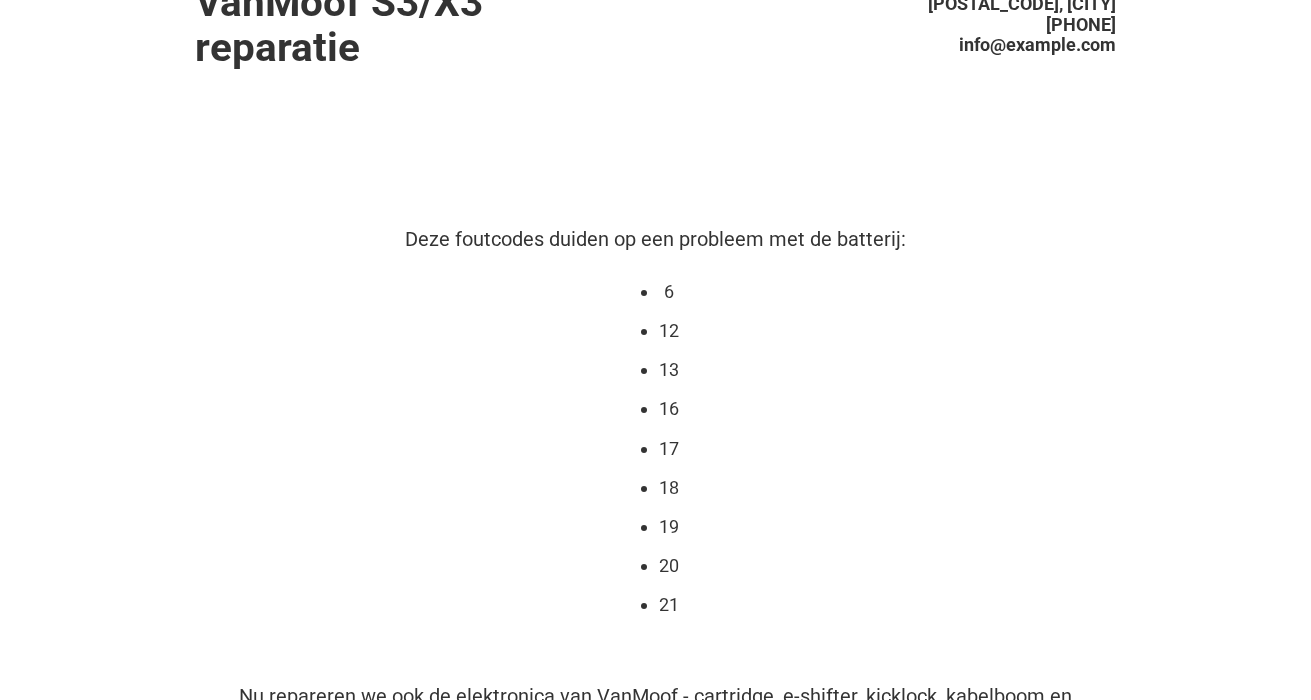 scroll, scrollTop: 0, scrollLeft: 0, axis: both 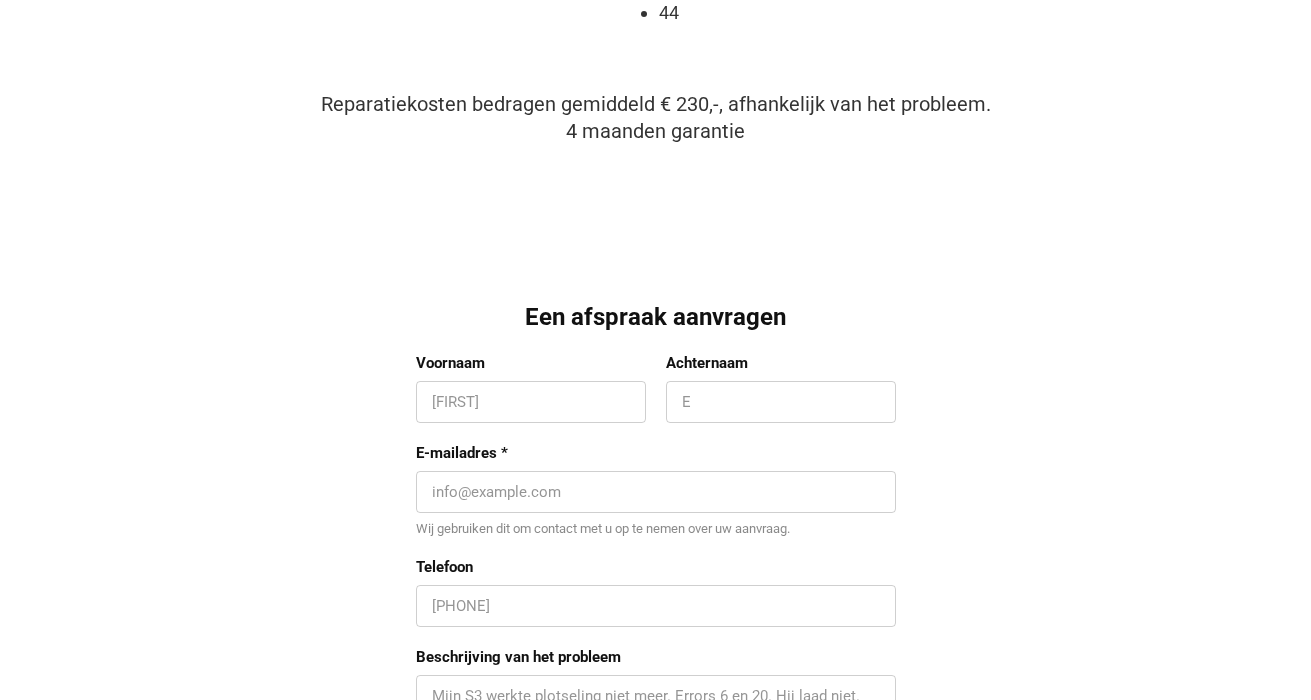 click on "Voornaam" at bounding box center (531, 402) 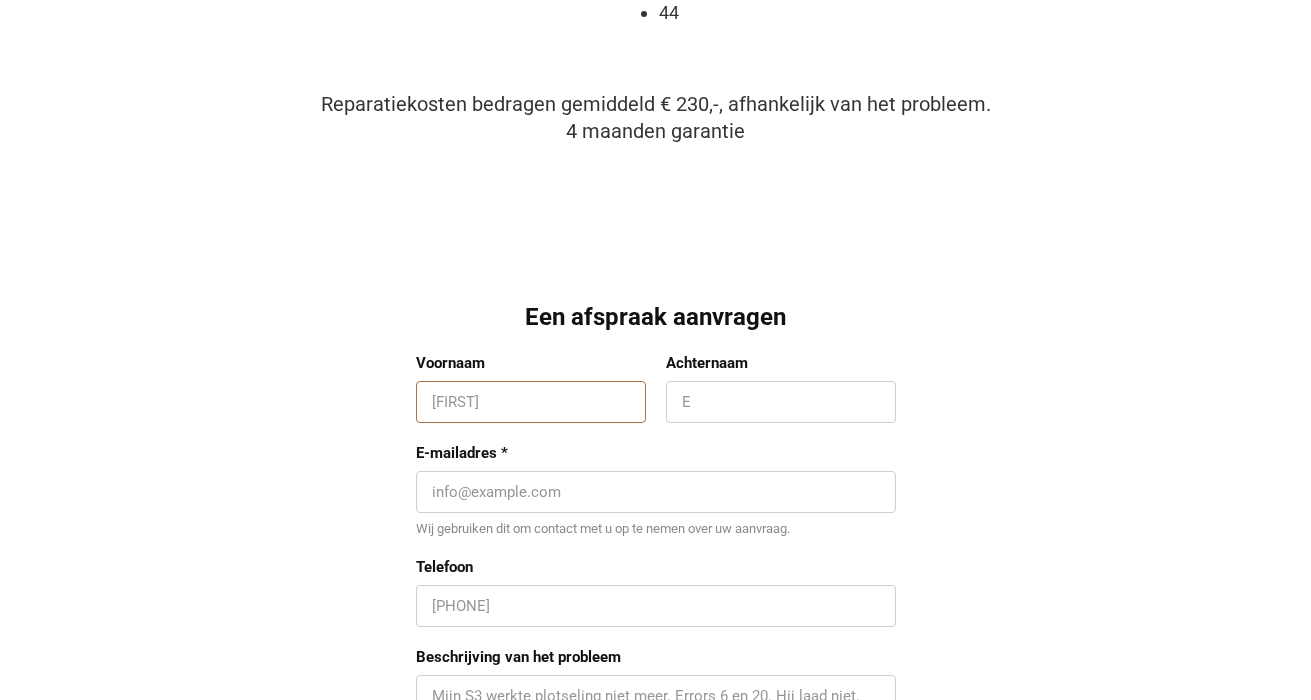click on "[POSTAL_CODE], [CITY] [PHONE] [EMAIL] [FIRST] [LAST] [EMAIL] [PHONE]" at bounding box center [655, 835] 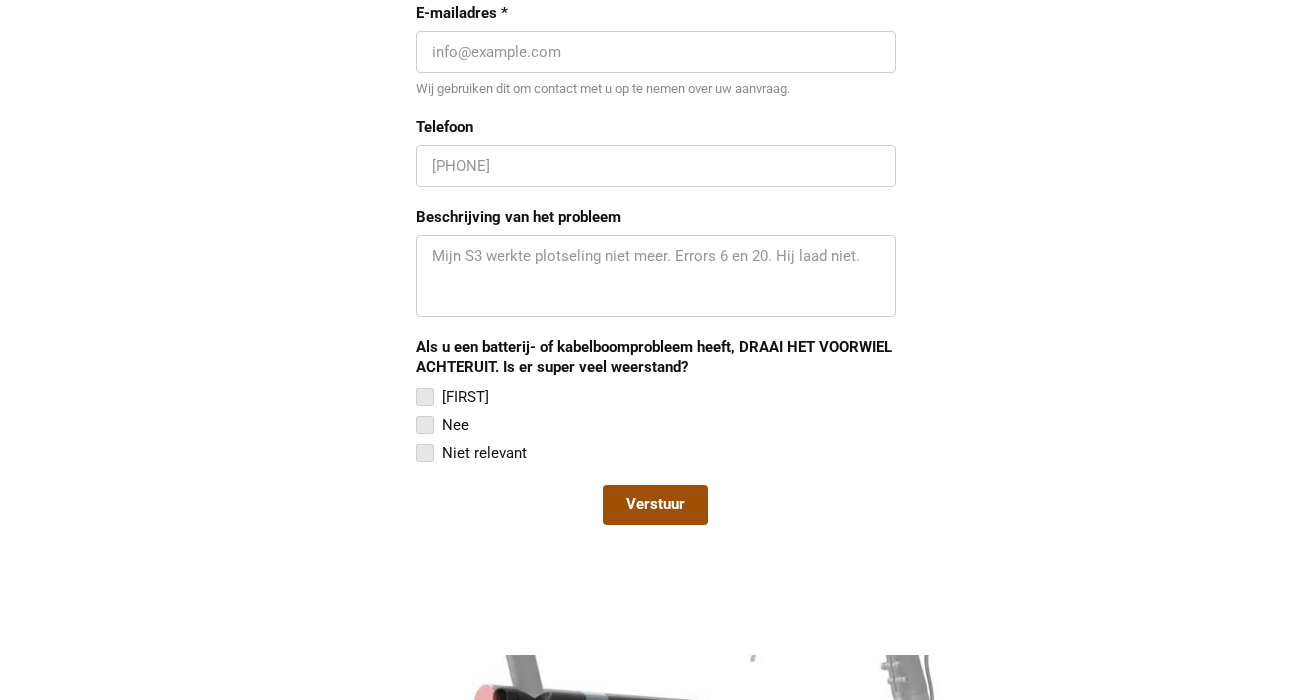 scroll, scrollTop: 1973, scrollLeft: 0, axis: vertical 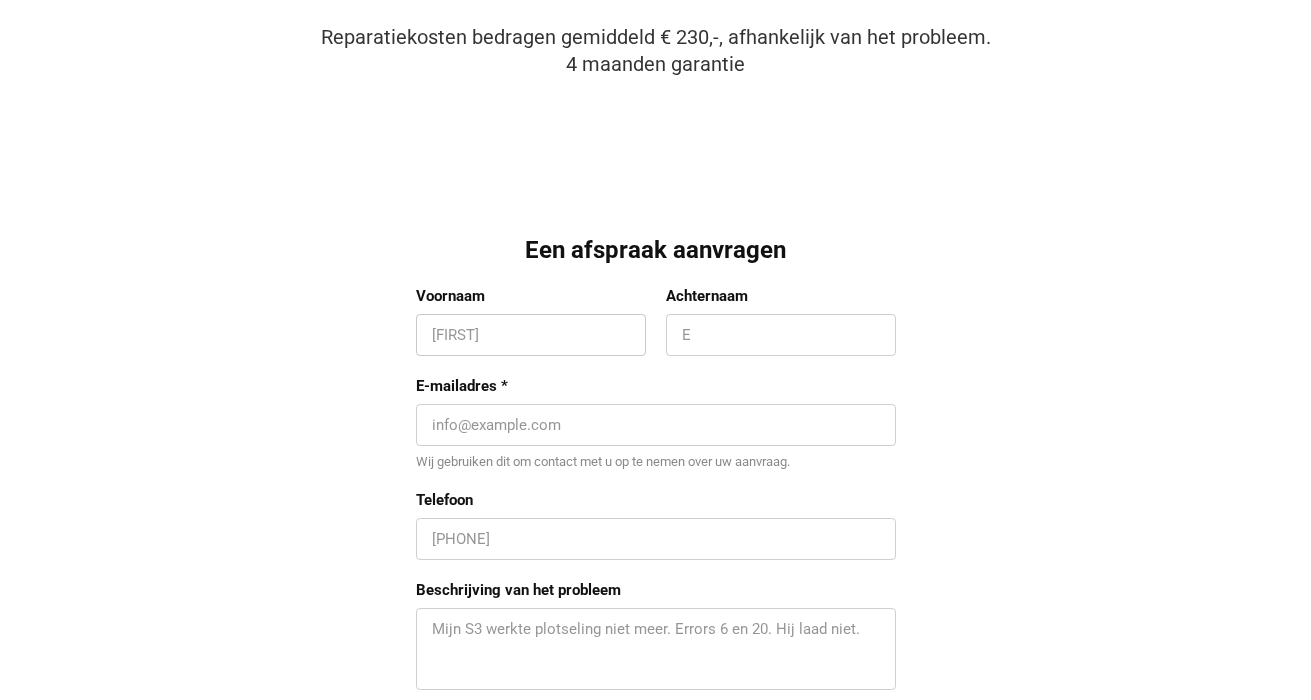 click on "Voornaam" at bounding box center [531, 335] 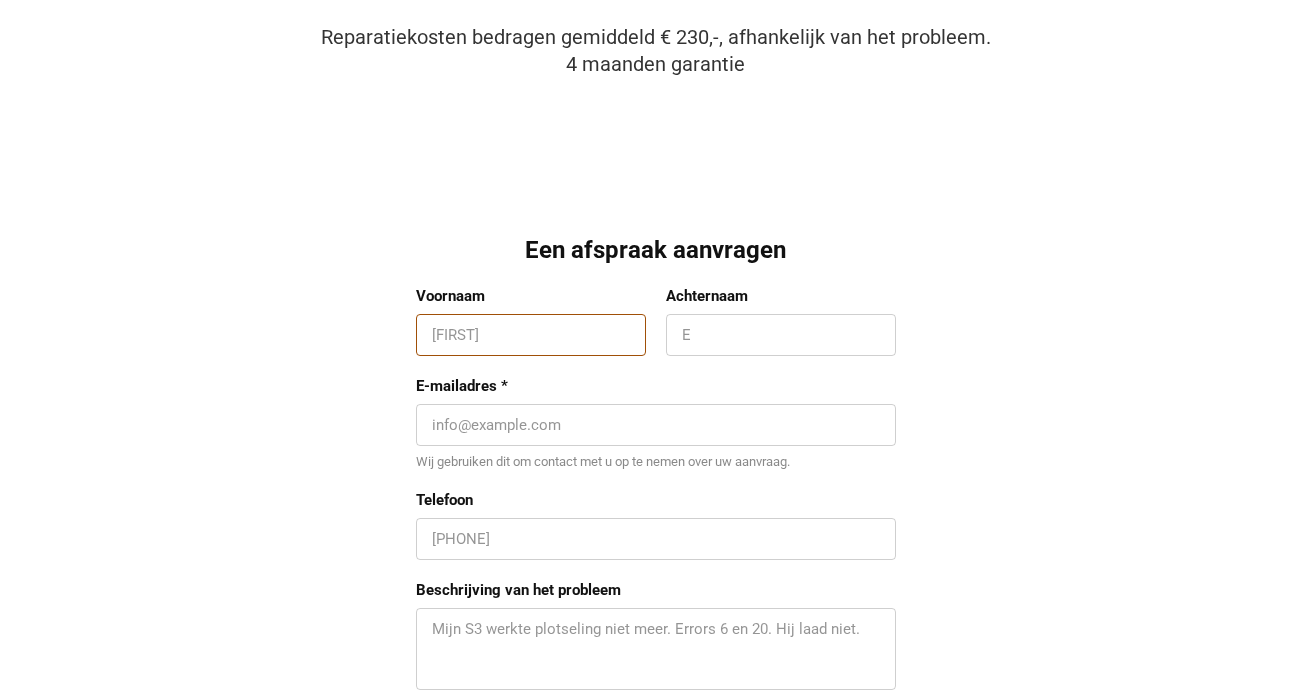 type on "[FIRST]" 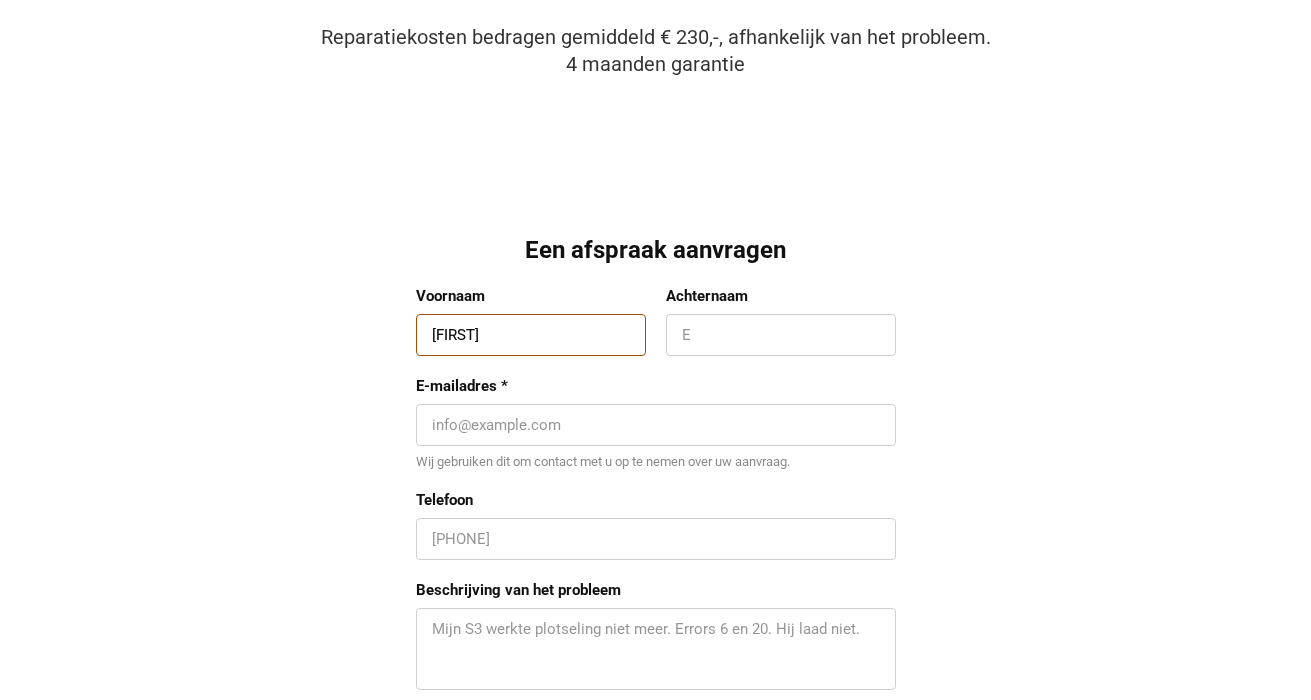 type on "[LAST]" 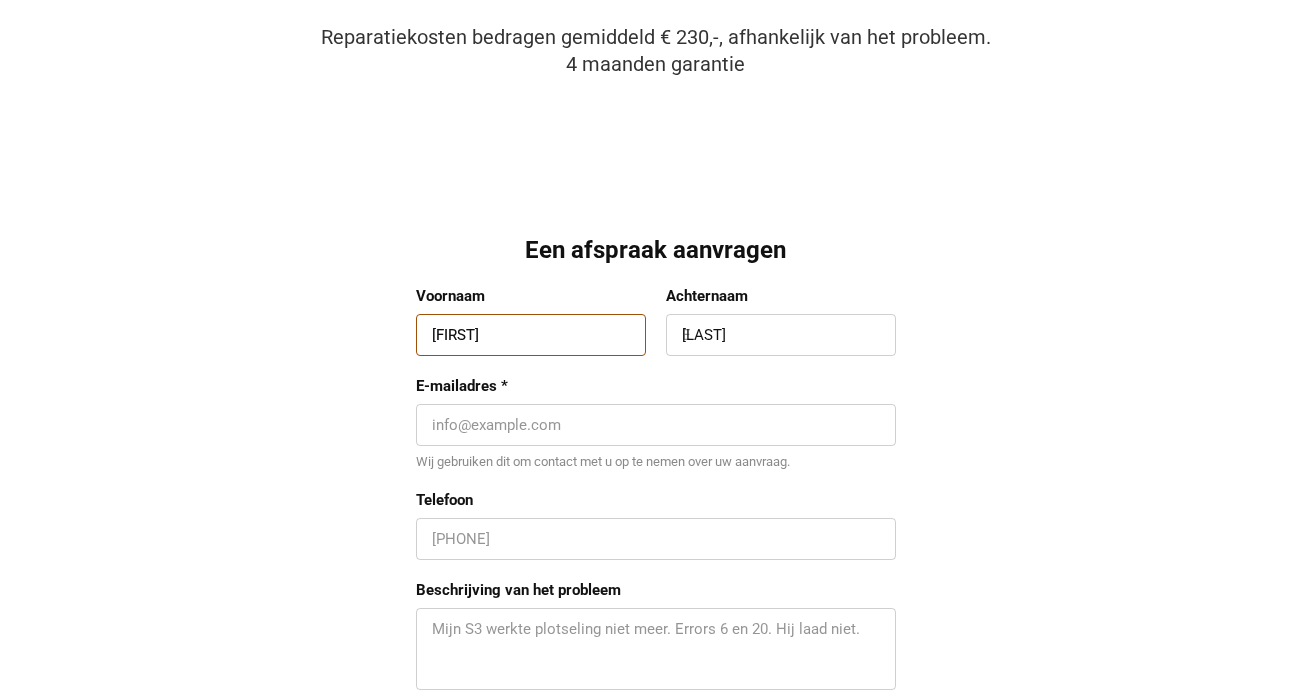 type on "[EMAIL]" 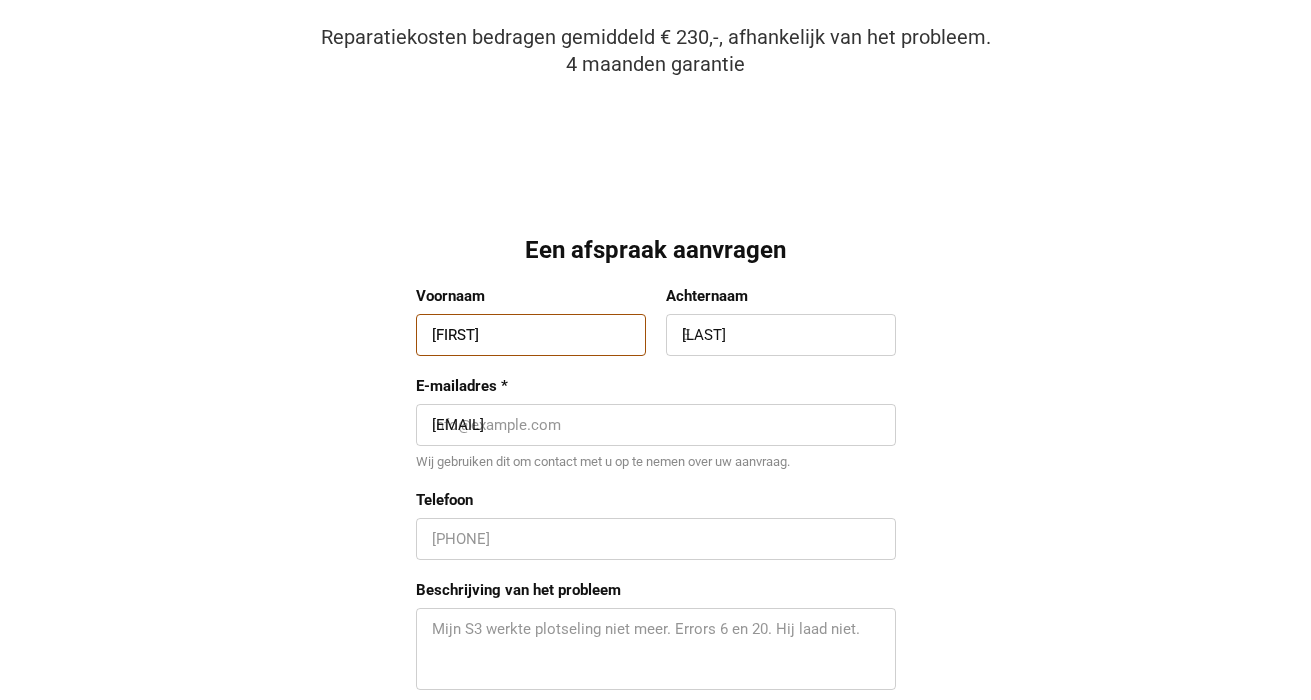 type on "[PHONE]" 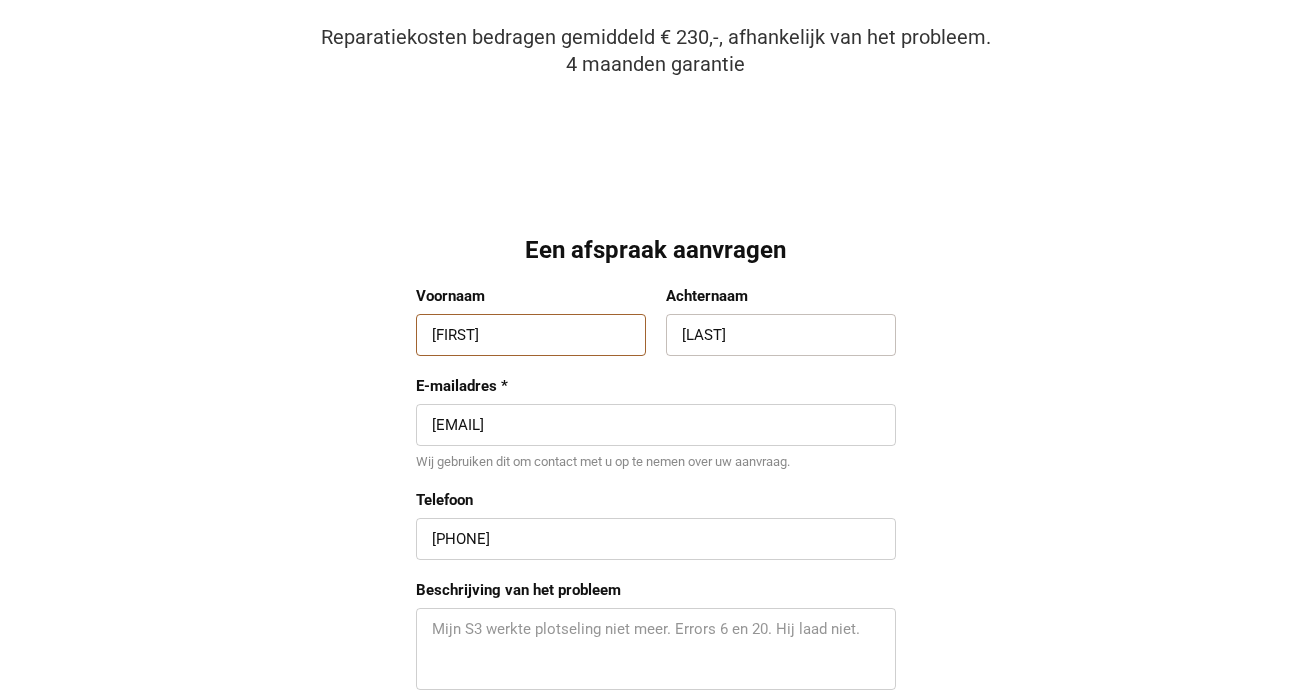 click on "Achternaam" at bounding box center (781, 335) 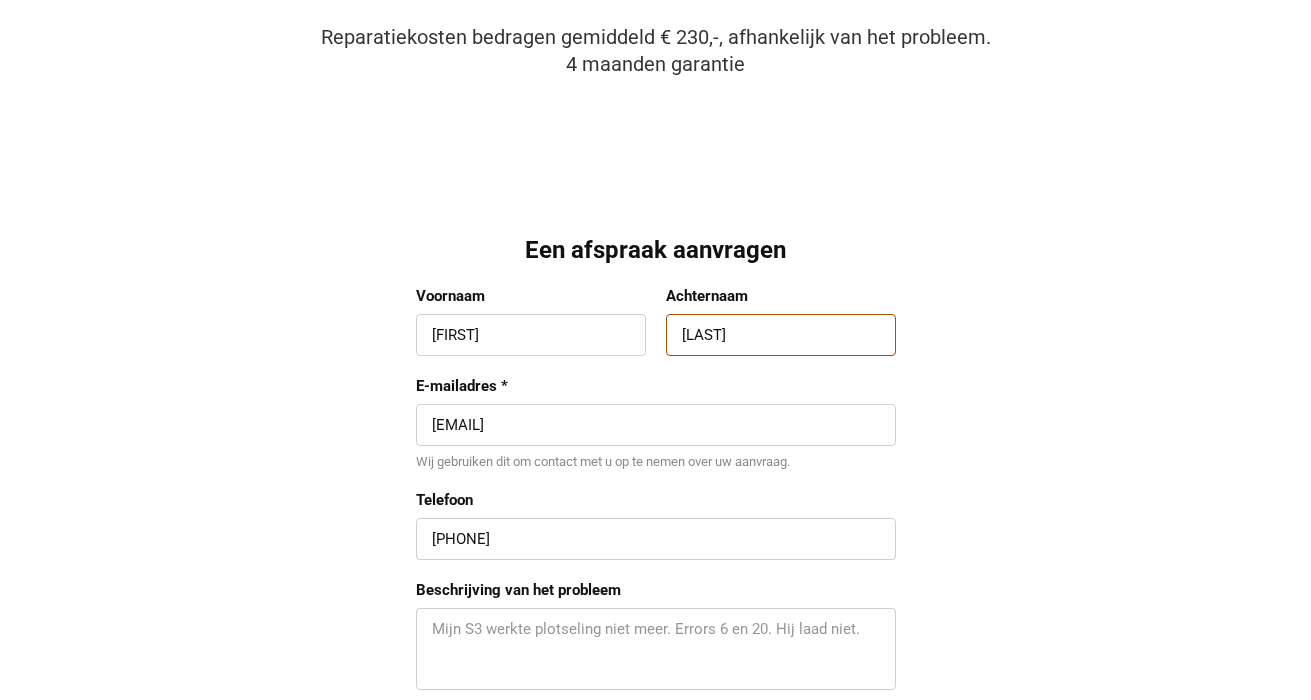 type on "[LAST]" 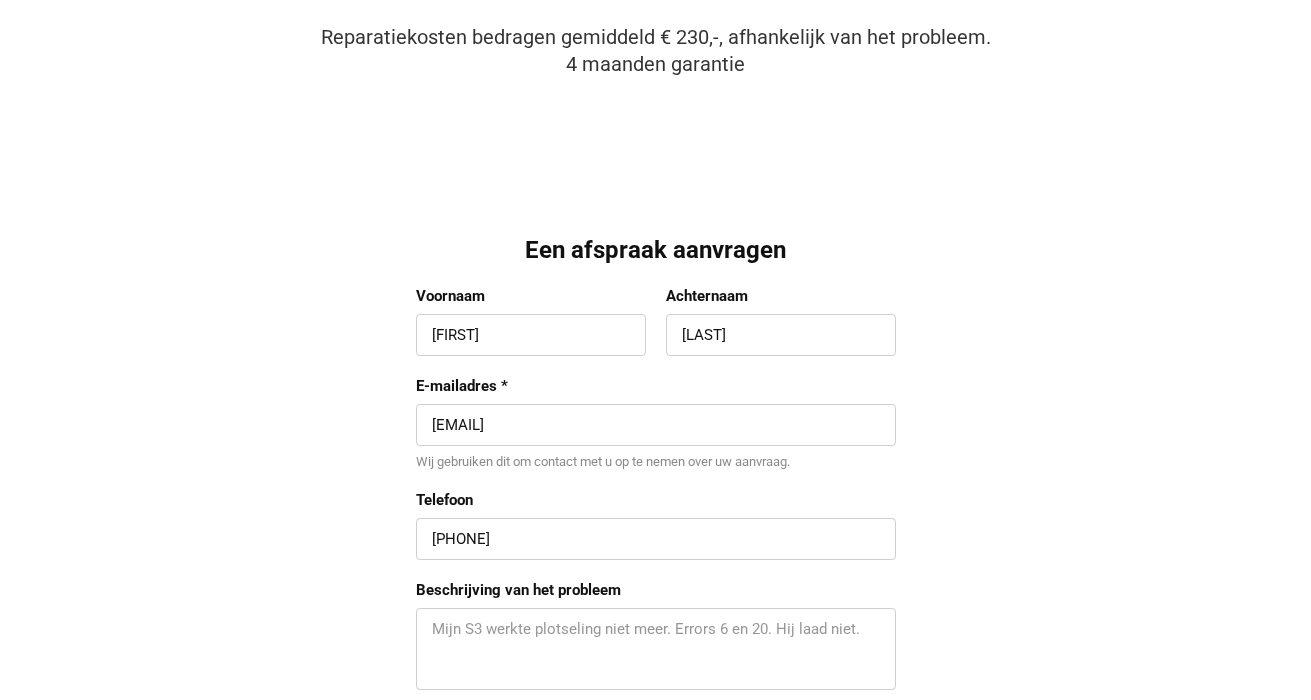scroll, scrollTop: 1795, scrollLeft: 0, axis: vertical 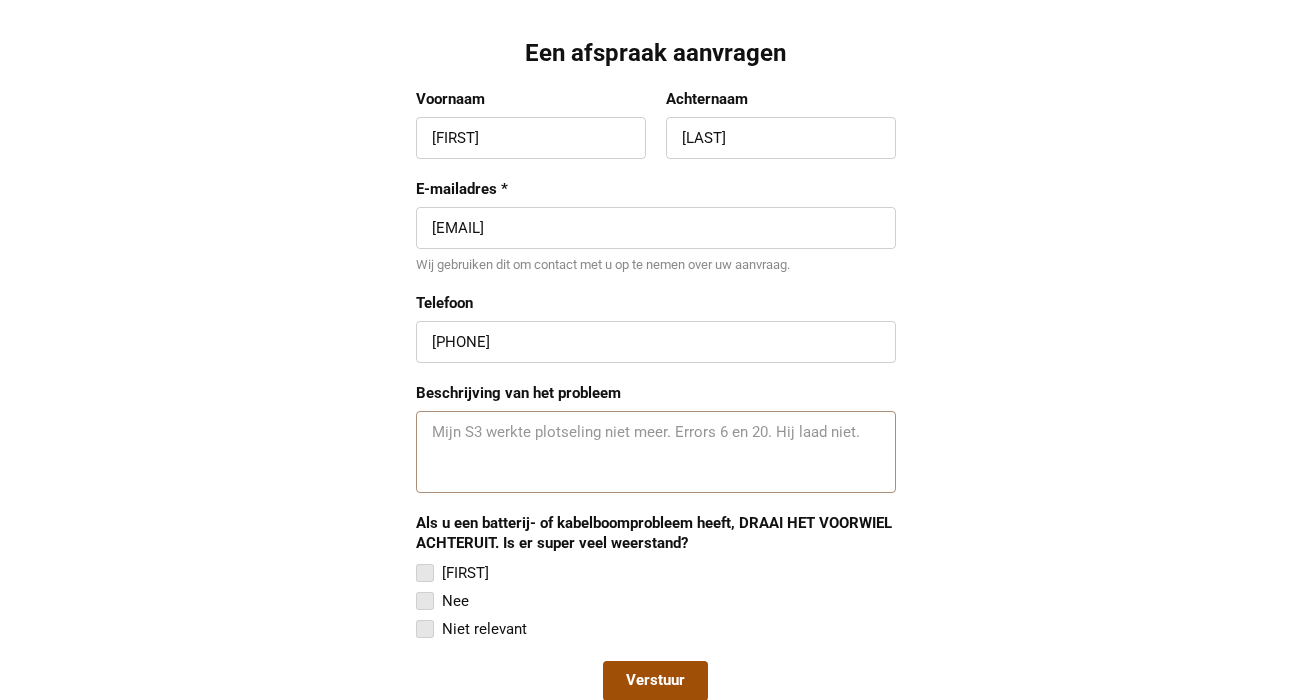 click on "Beschrijving van het probleem" at bounding box center (656, 452) 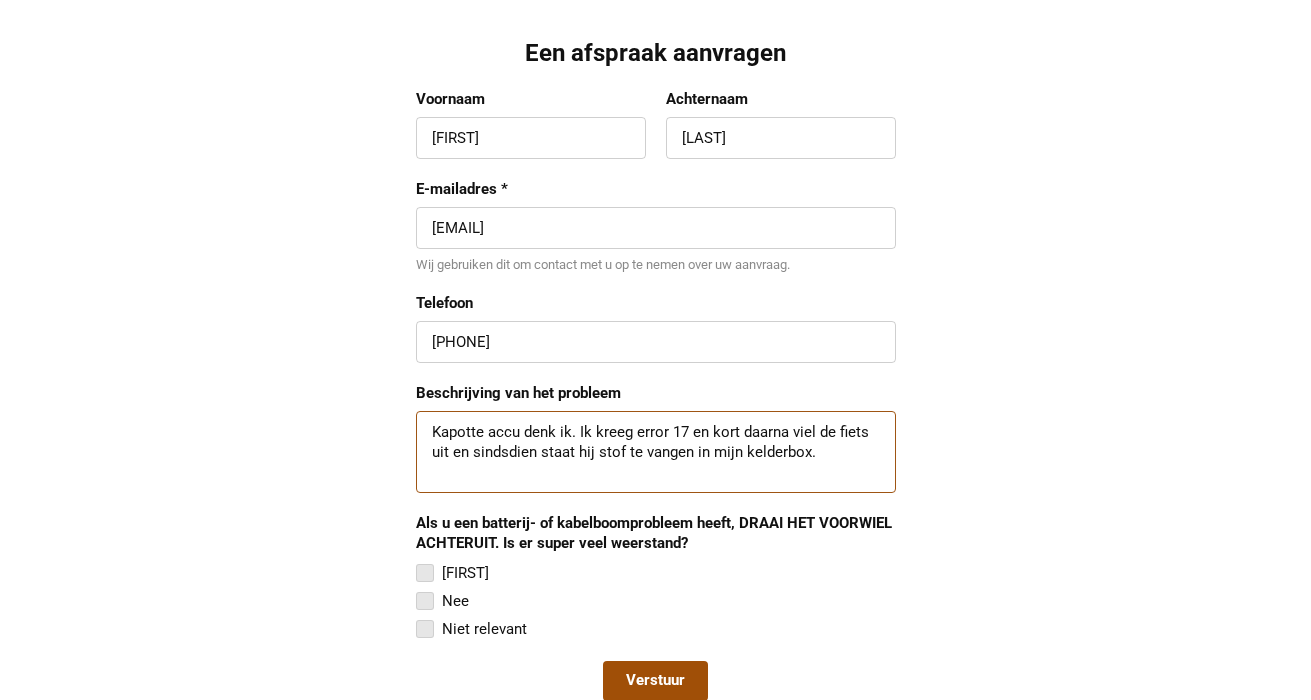 click on "[FIRST] [LAST] [EMAIL] [EMAIL] [PHONE] [PHONE]" at bounding box center (655, 382) 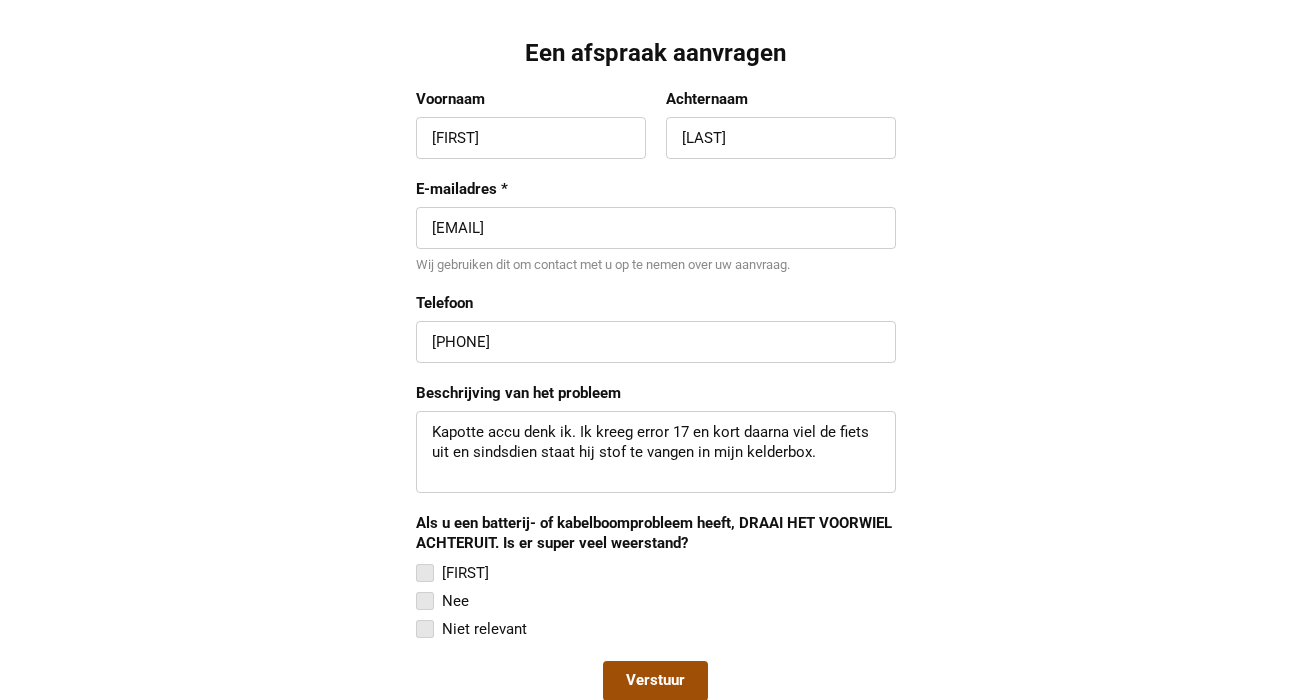 scroll, scrollTop: 1922, scrollLeft: 0, axis: vertical 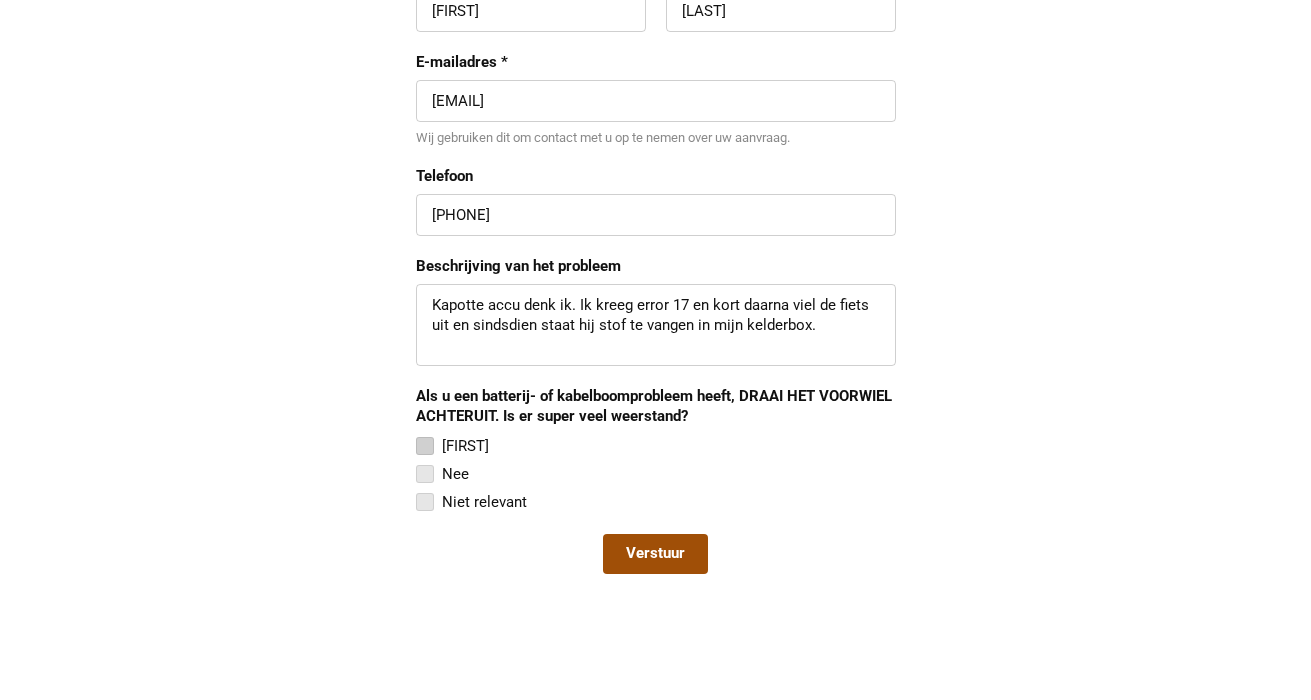 click at bounding box center (425, 446) 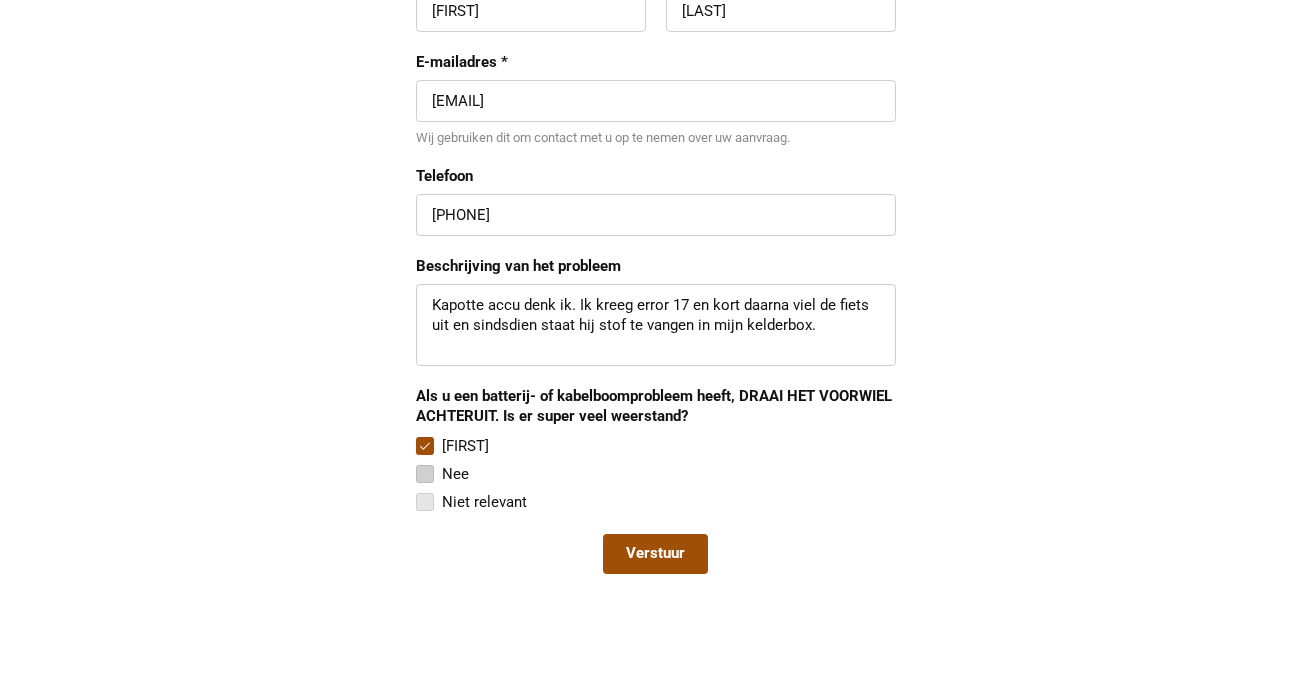 click at bounding box center (425, 446) 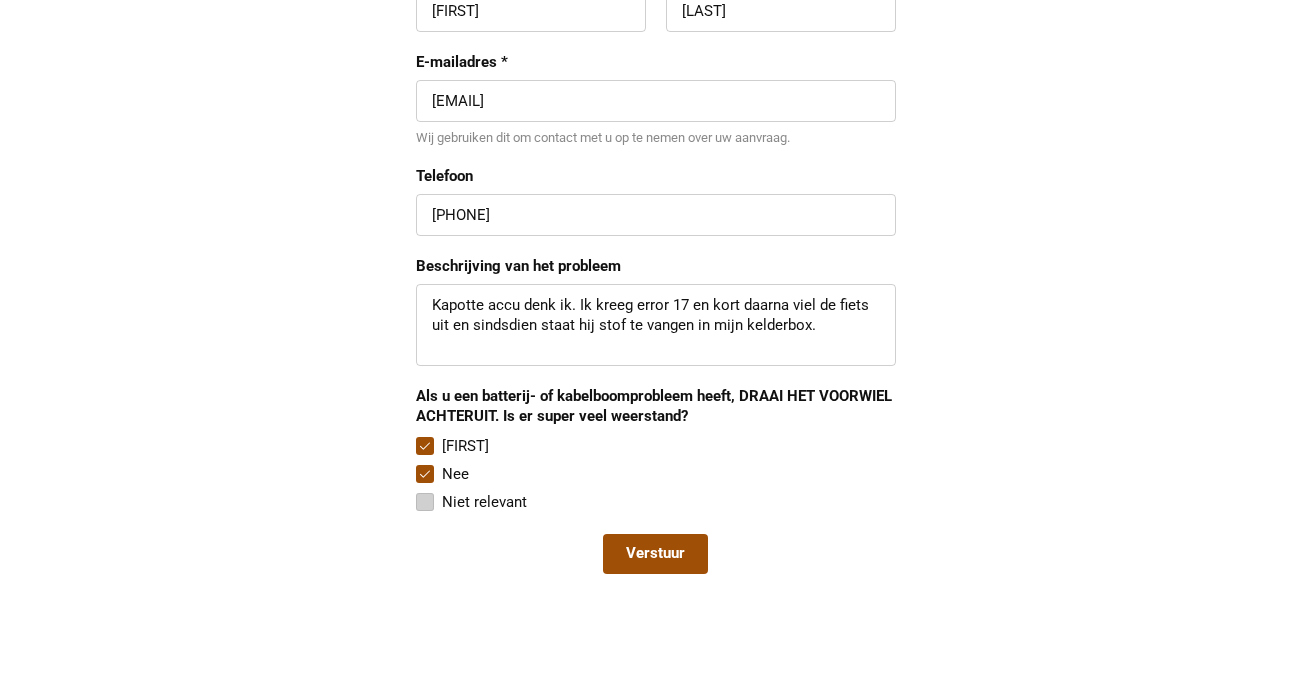 click at bounding box center (425, 446) 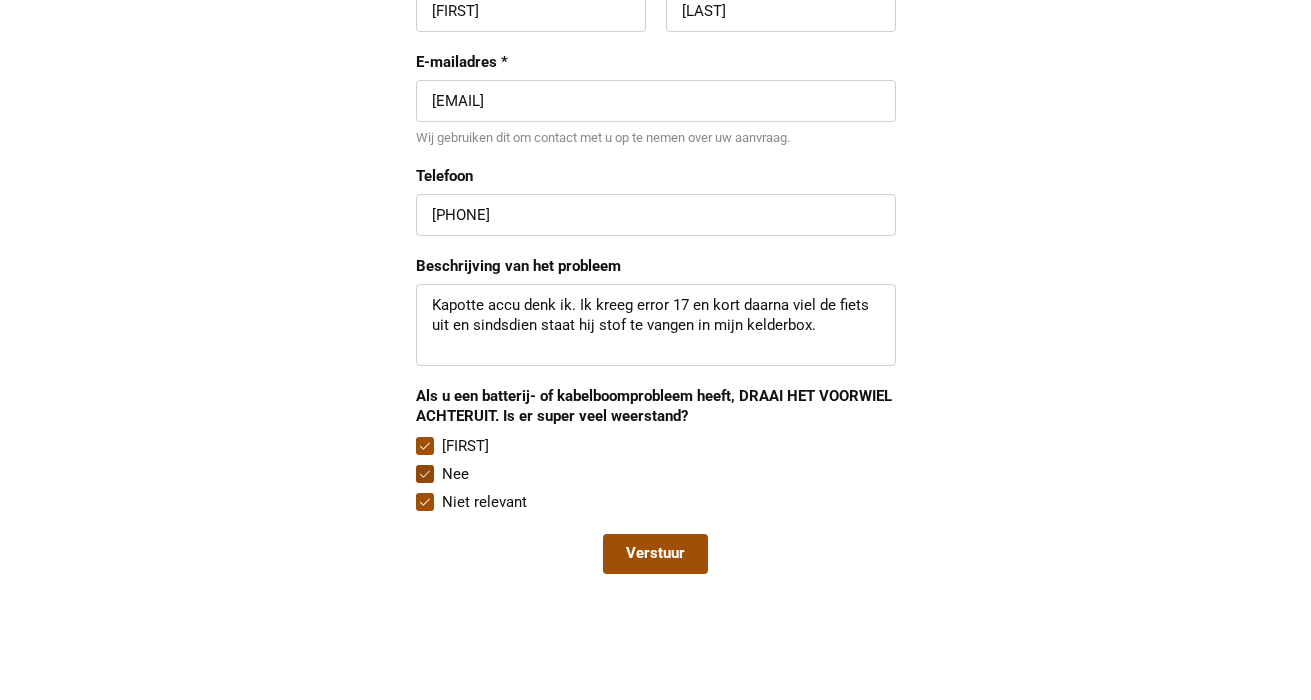 click at bounding box center (425, 446) 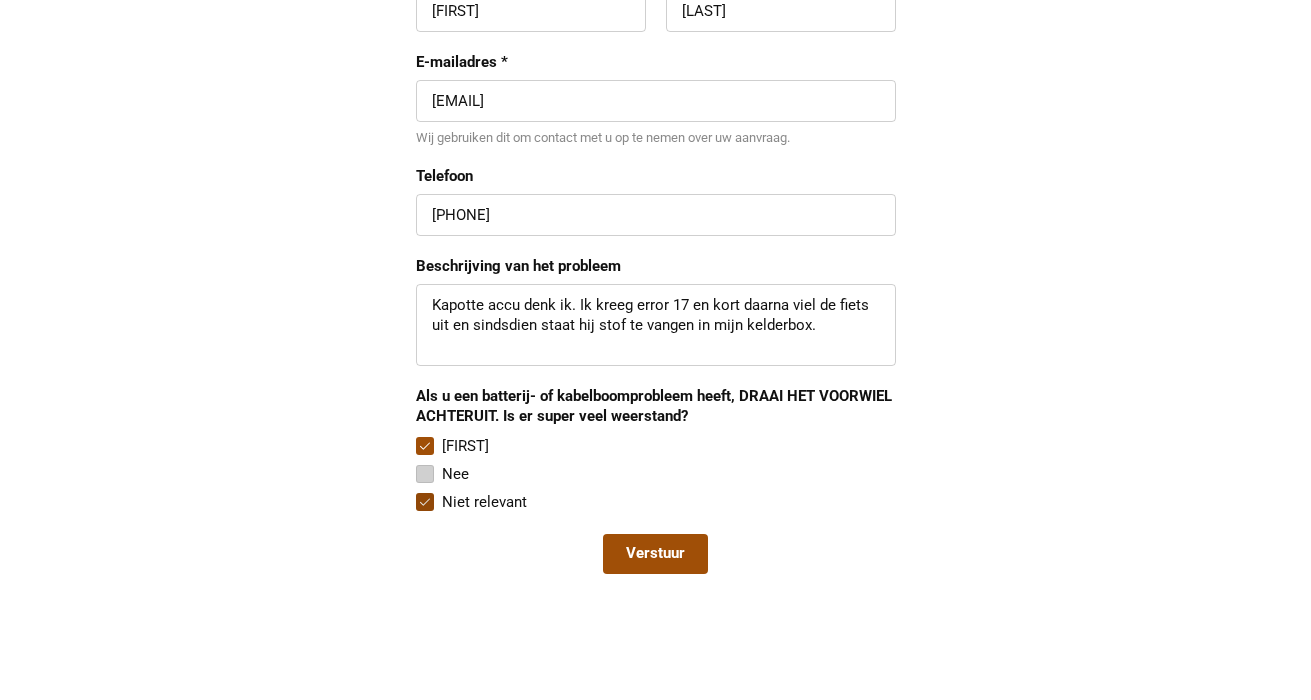 click at bounding box center [425, 446] 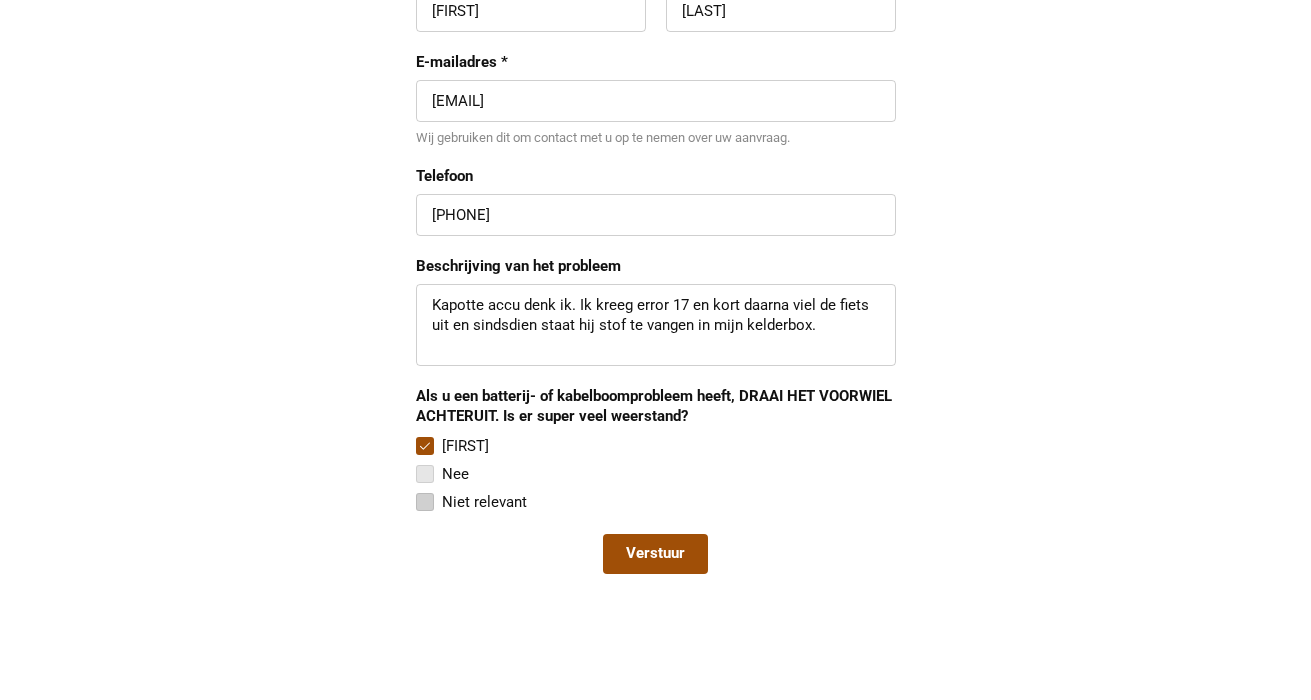click on "[FIRST] [LAST] [EMAIL] [EMAIL] [PHONE] [PHONE]" at bounding box center [655, 255] 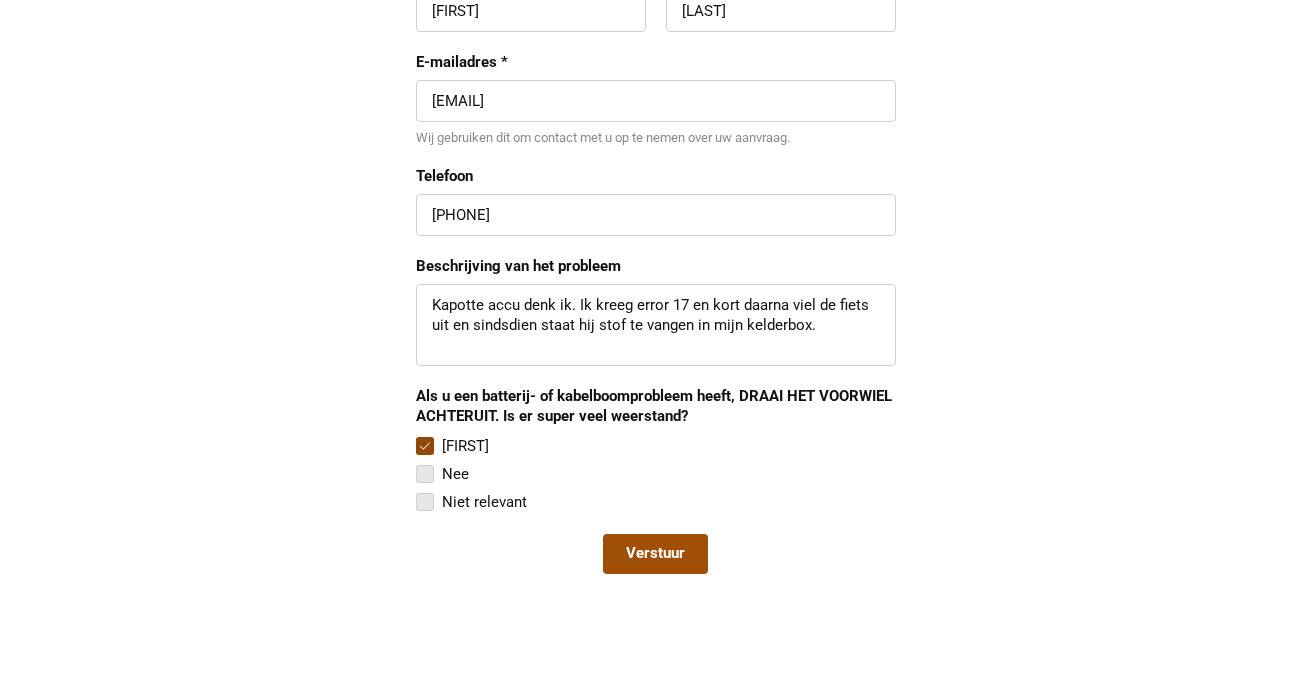 click at bounding box center [425, 446] 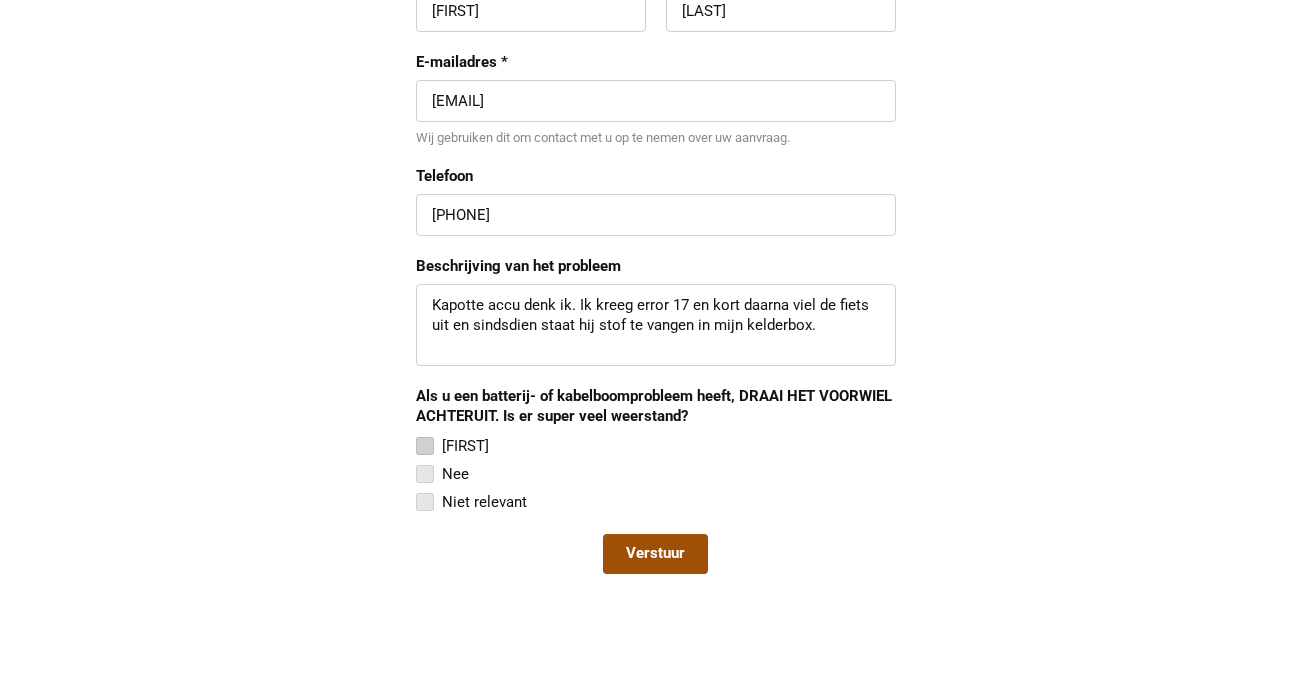 click at bounding box center [425, 446] 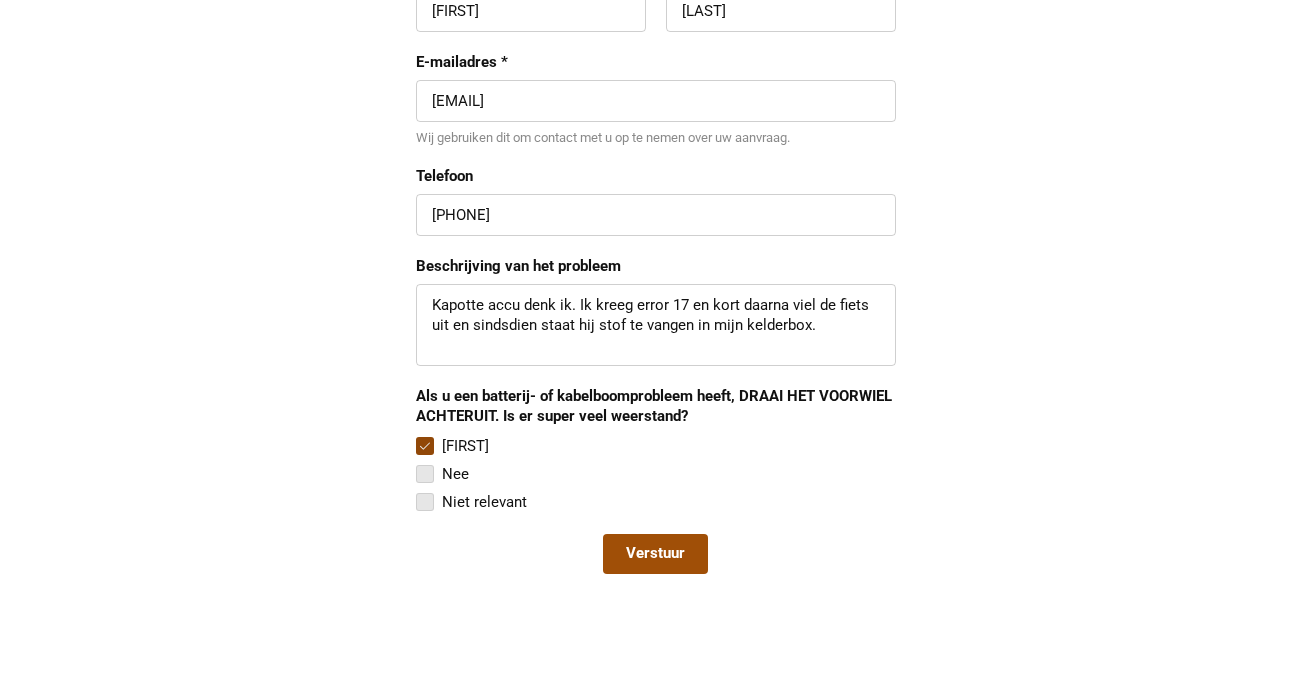 click on "Kapotte accu denk ik. Ik kreeg error 17 en kort daarna viel de fiets uit en sindsdien staat hij stof te vangen in mijn kelderbox." at bounding box center [656, 325] 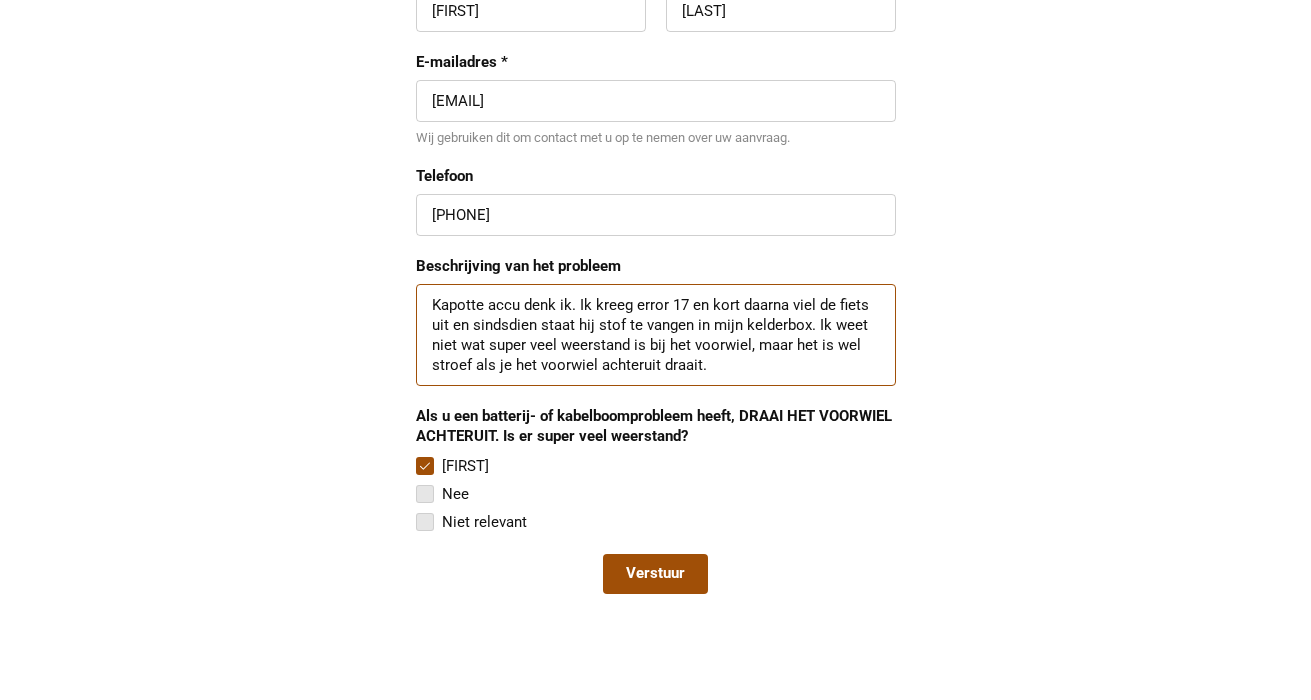 type on "Kapotte accu denk ik. Ik kreeg error 17 en kort daarna viel de fiets uit en sindsdien staat hij stof te vangen in mijn kelderbox. Ik weet niet wat super veel weerstand is bij het voorwiel, maar het is wel stroef als je het voorwiel achteruit draait." 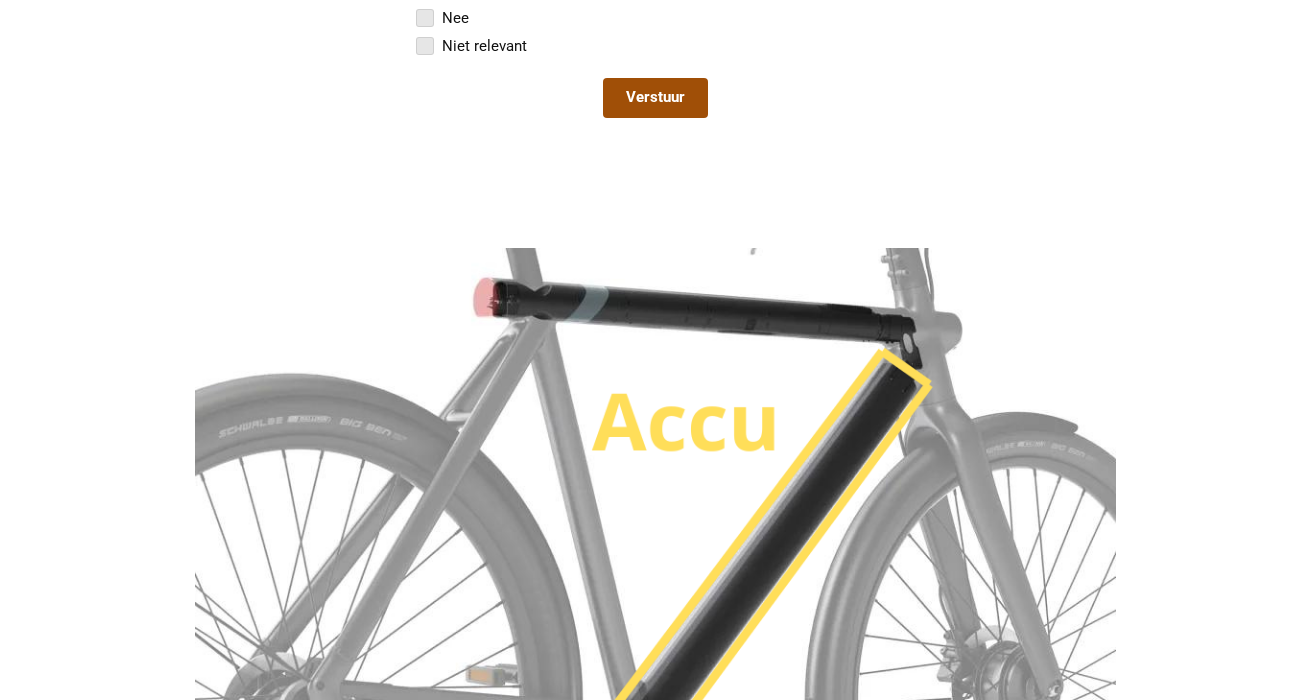scroll, scrollTop: 2236, scrollLeft: 0, axis: vertical 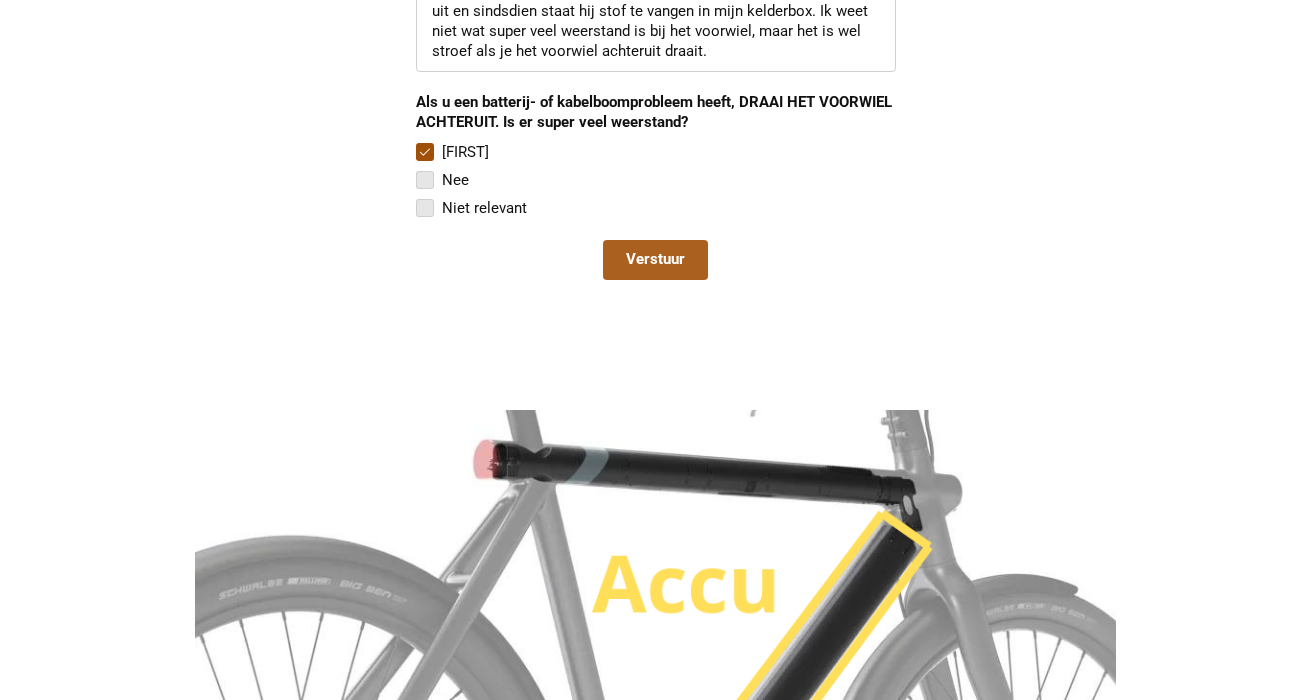 click on "Verstuur" at bounding box center (655, 260) 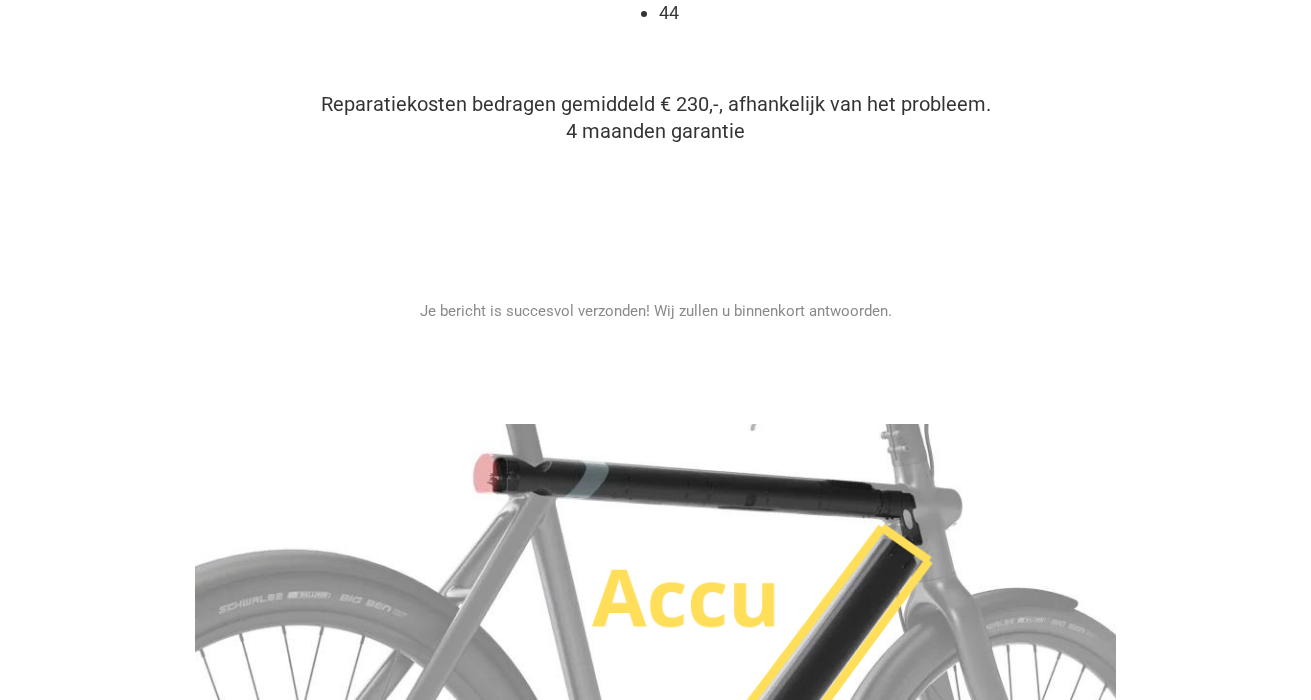 scroll, scrollTop: 1529, scrollLeft: 0, axis: vertical 